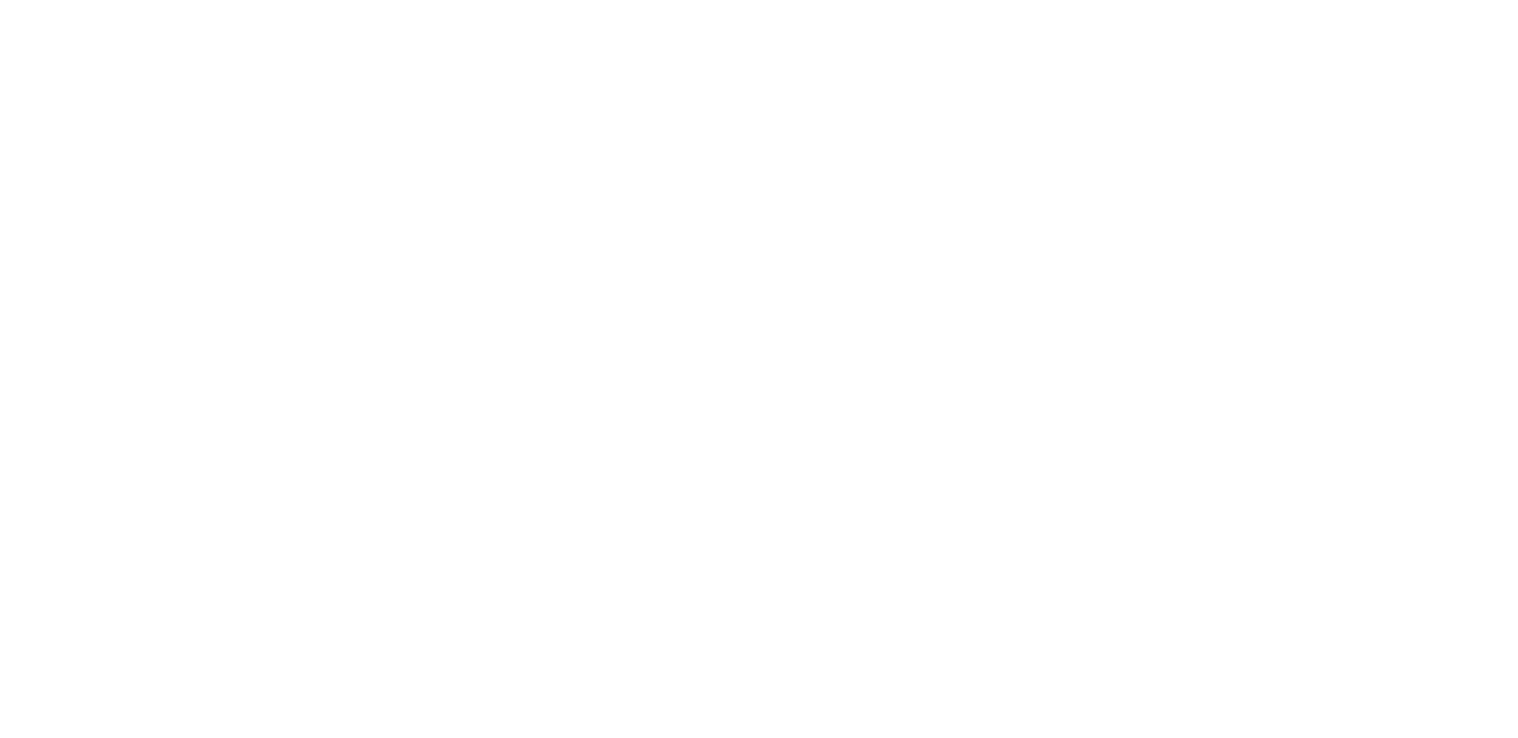 scroll, scrollTop: 0, scrollLeft: 0, axis: both 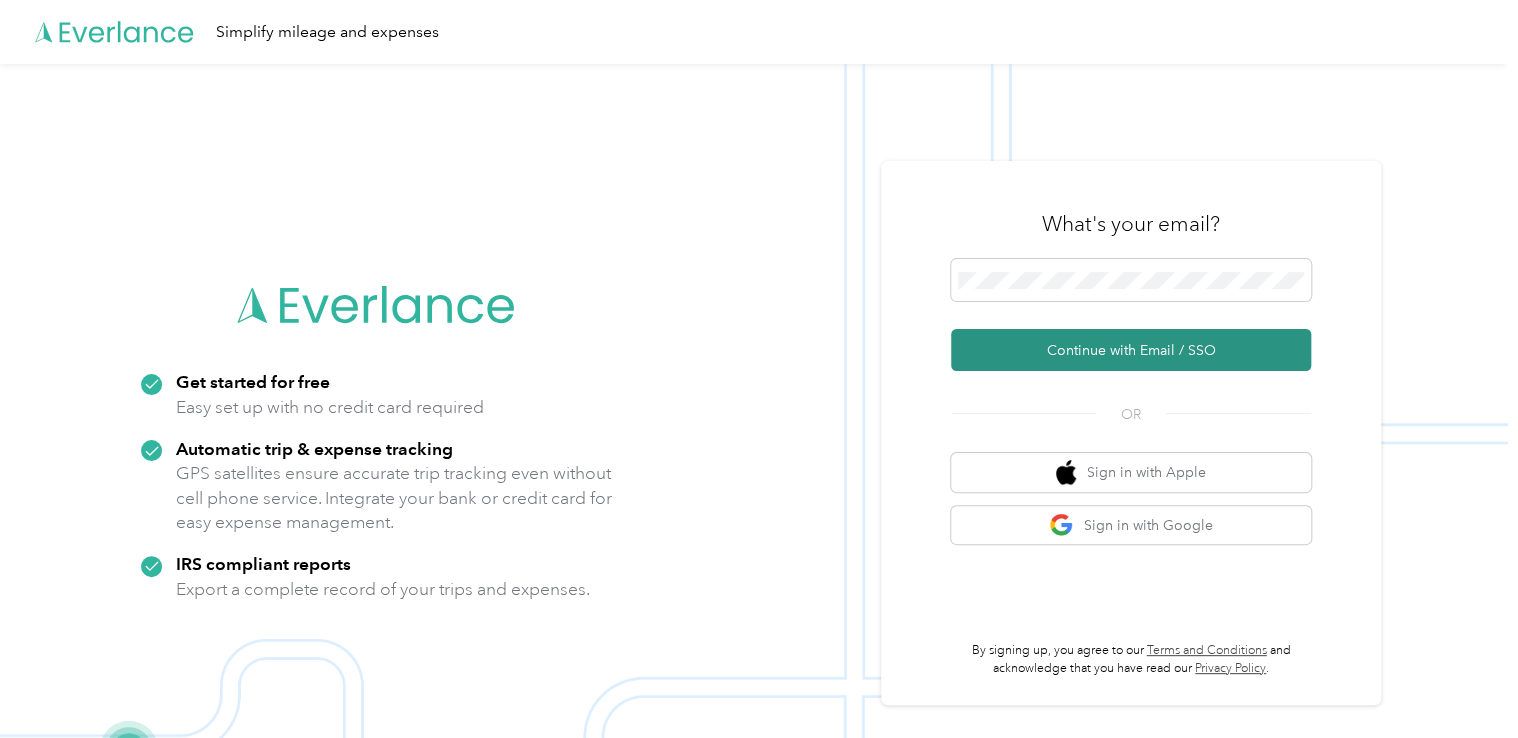 click on "Continue with Email / SSO" at bounding box center (1131, 350) 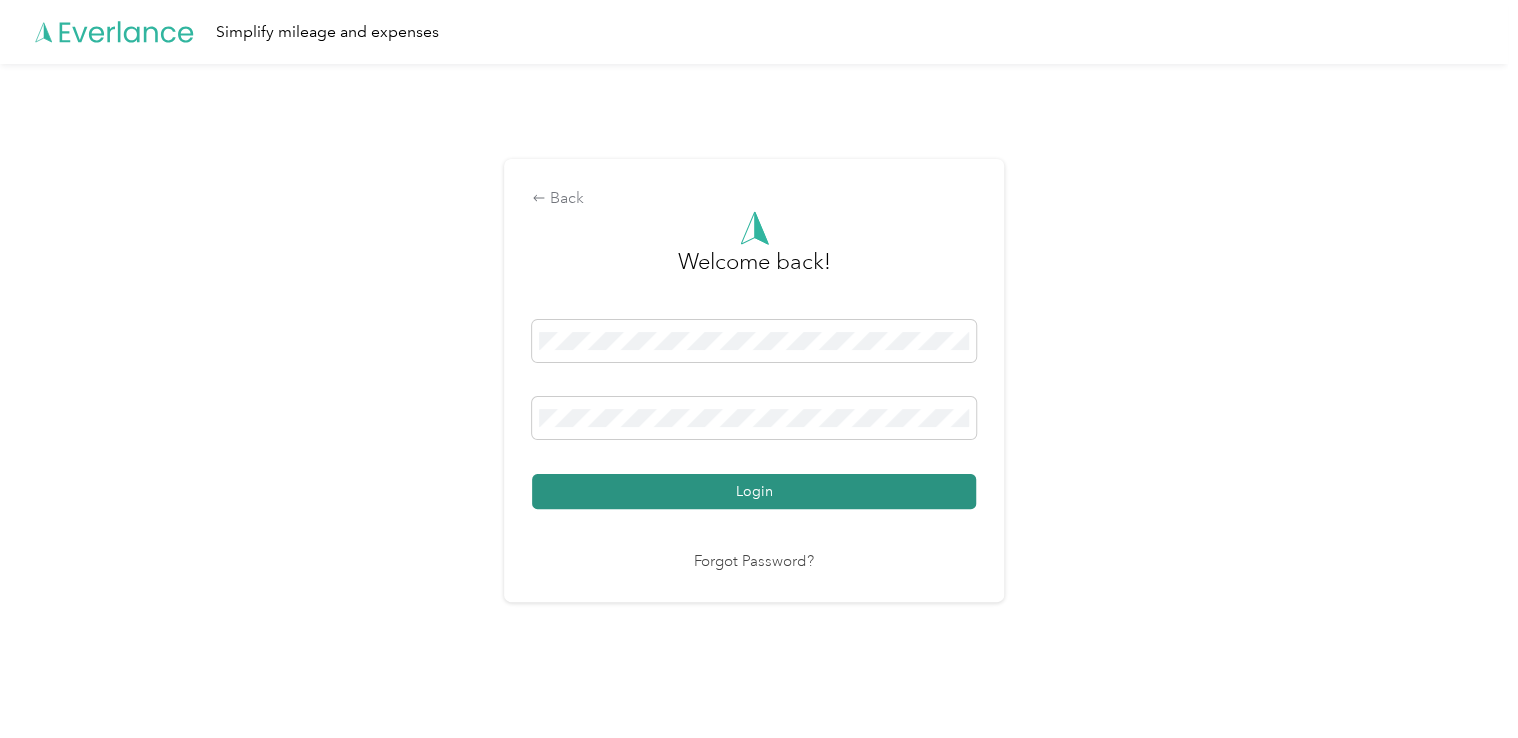 click on "Login" at bounding box center (754, 491) 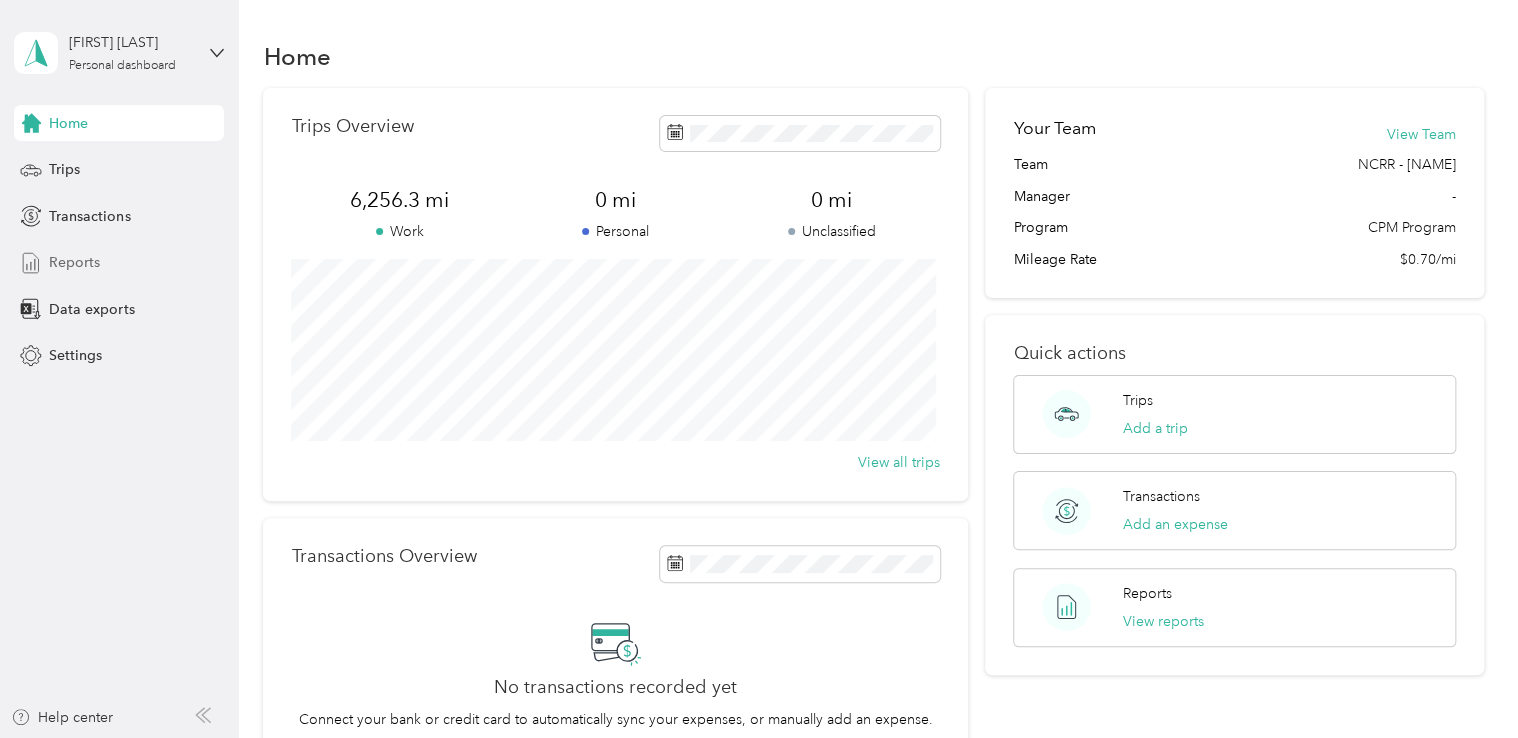 click on "Reports" at bounding box center (74, 262) 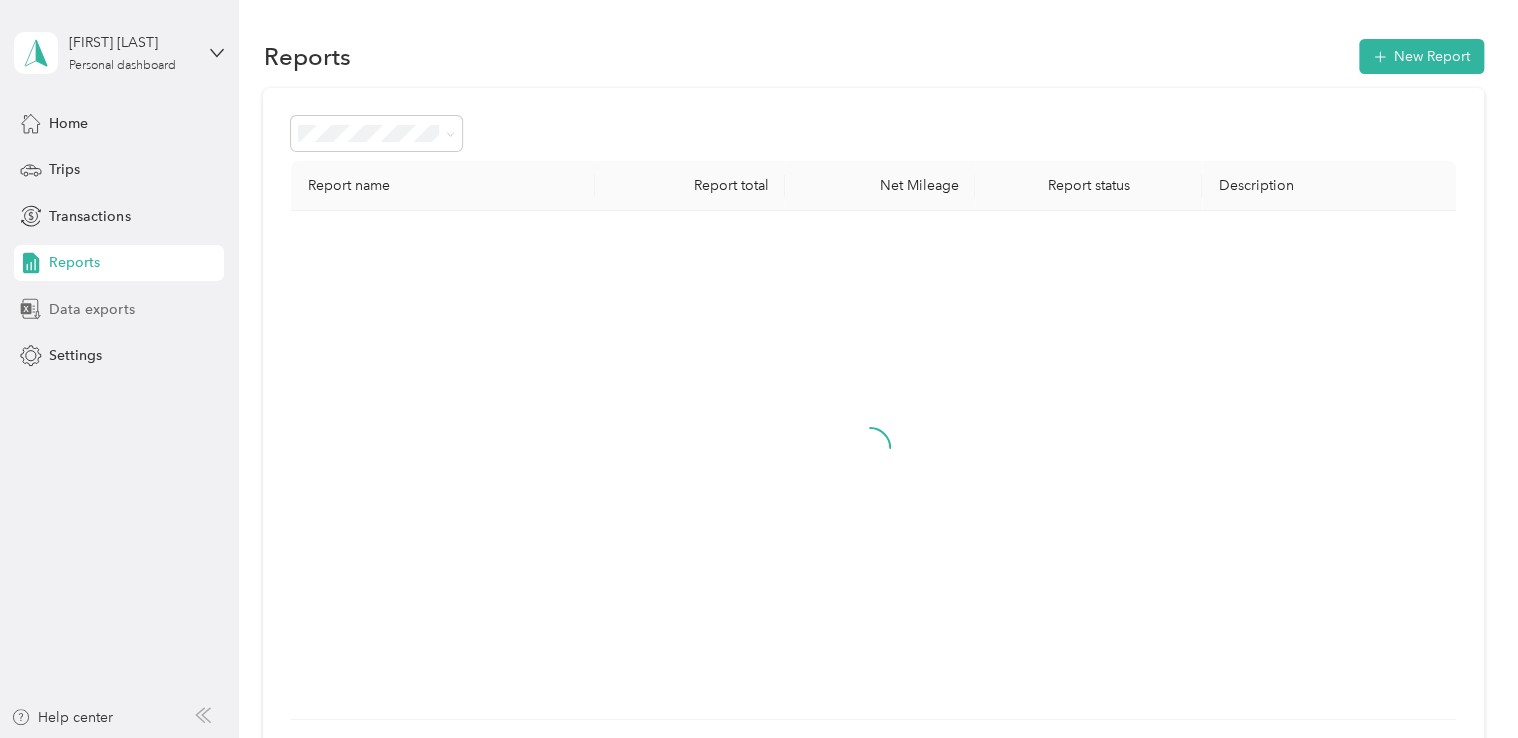 click on "Data exports" at bounding box center (91, 309) 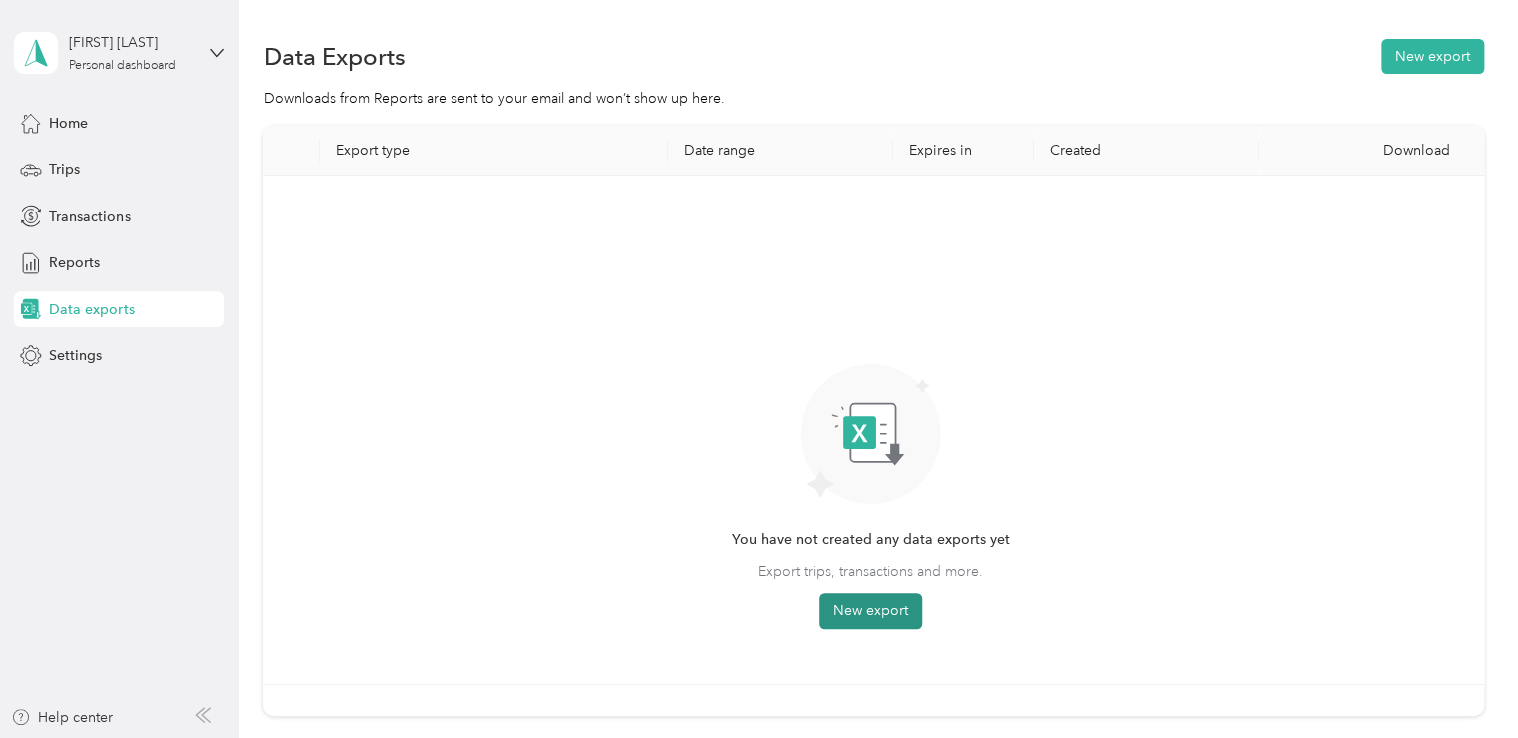 click on "New export" at bounding box center (870, 611) 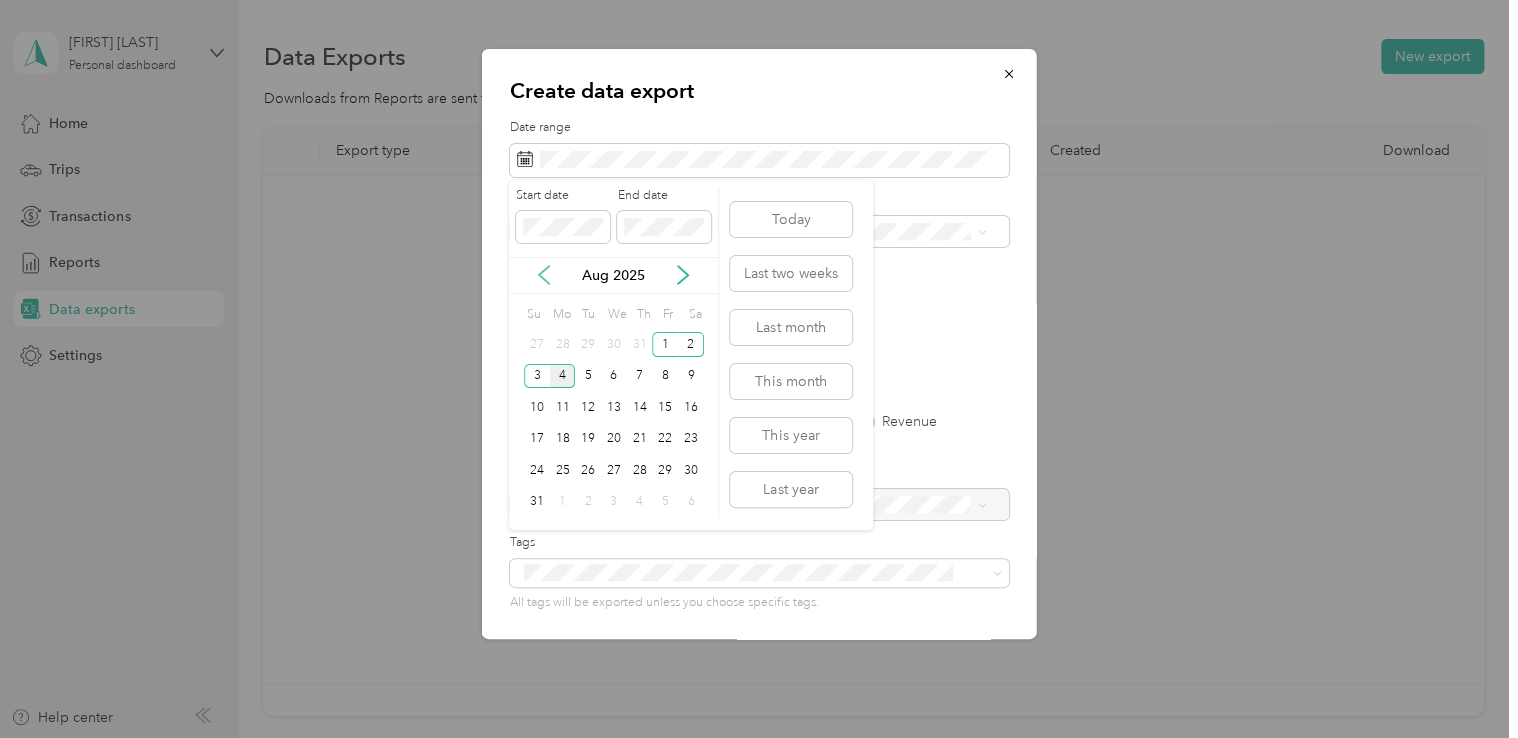 click 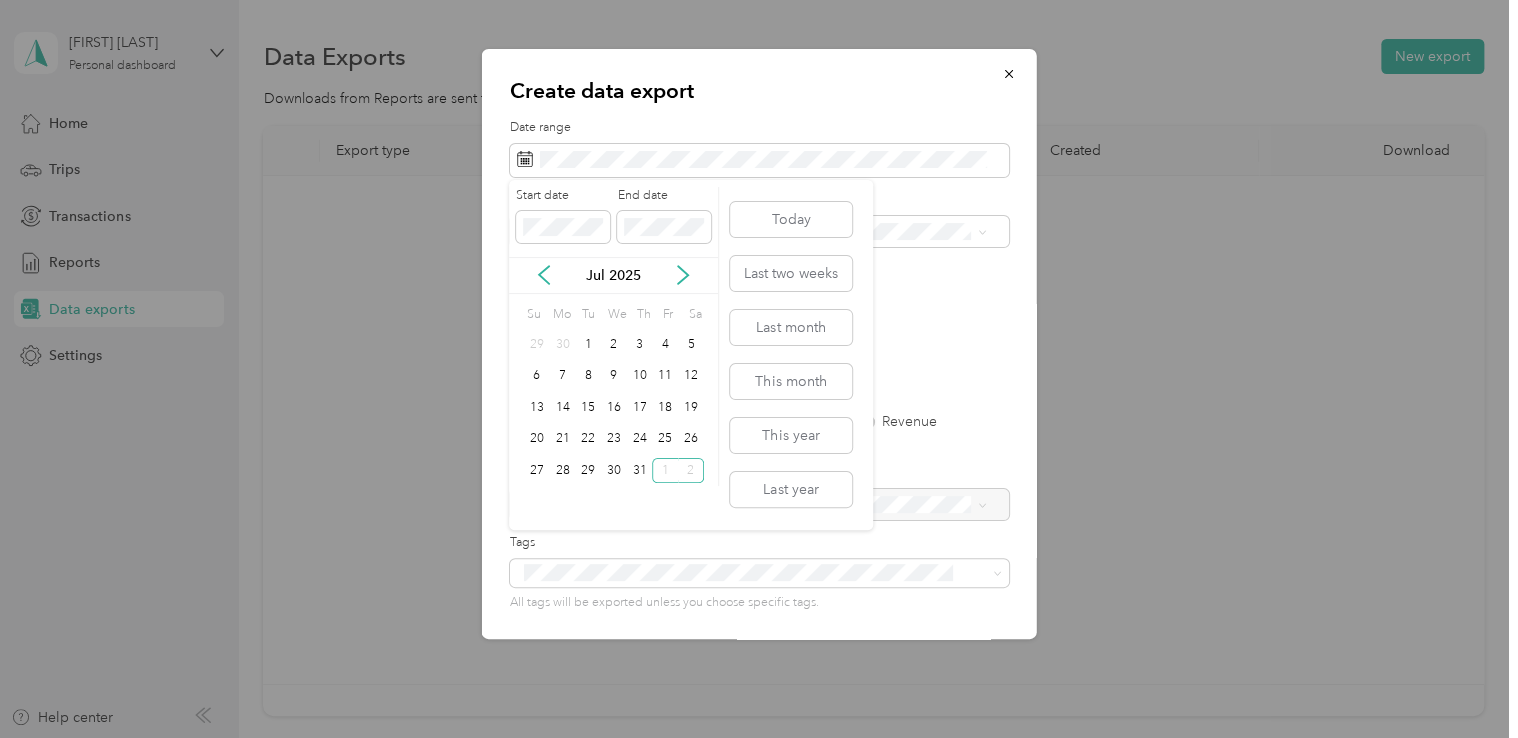 click on "Jul 2025" at bounding box center [613, 275] 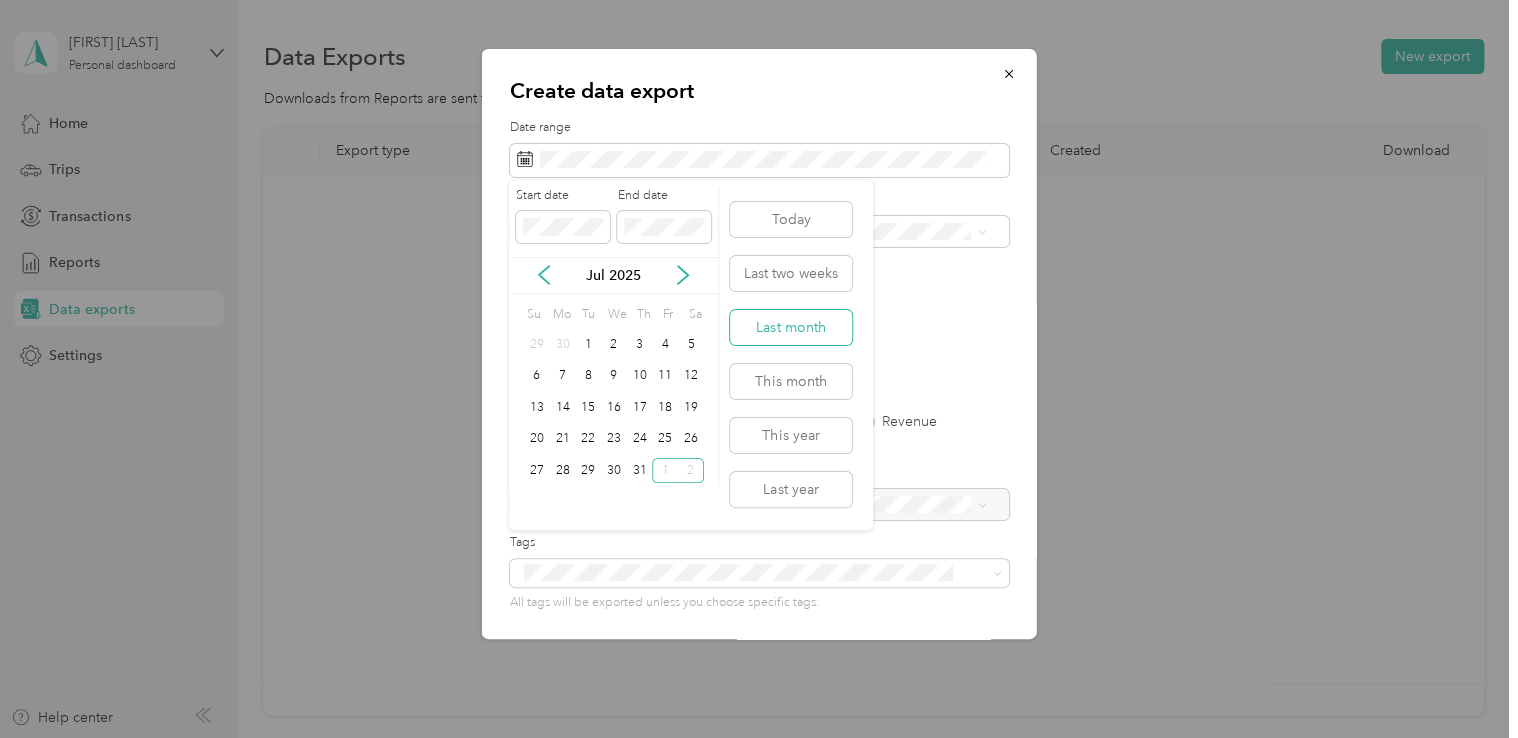 click on "Last month" at bounding box center (791, 327) 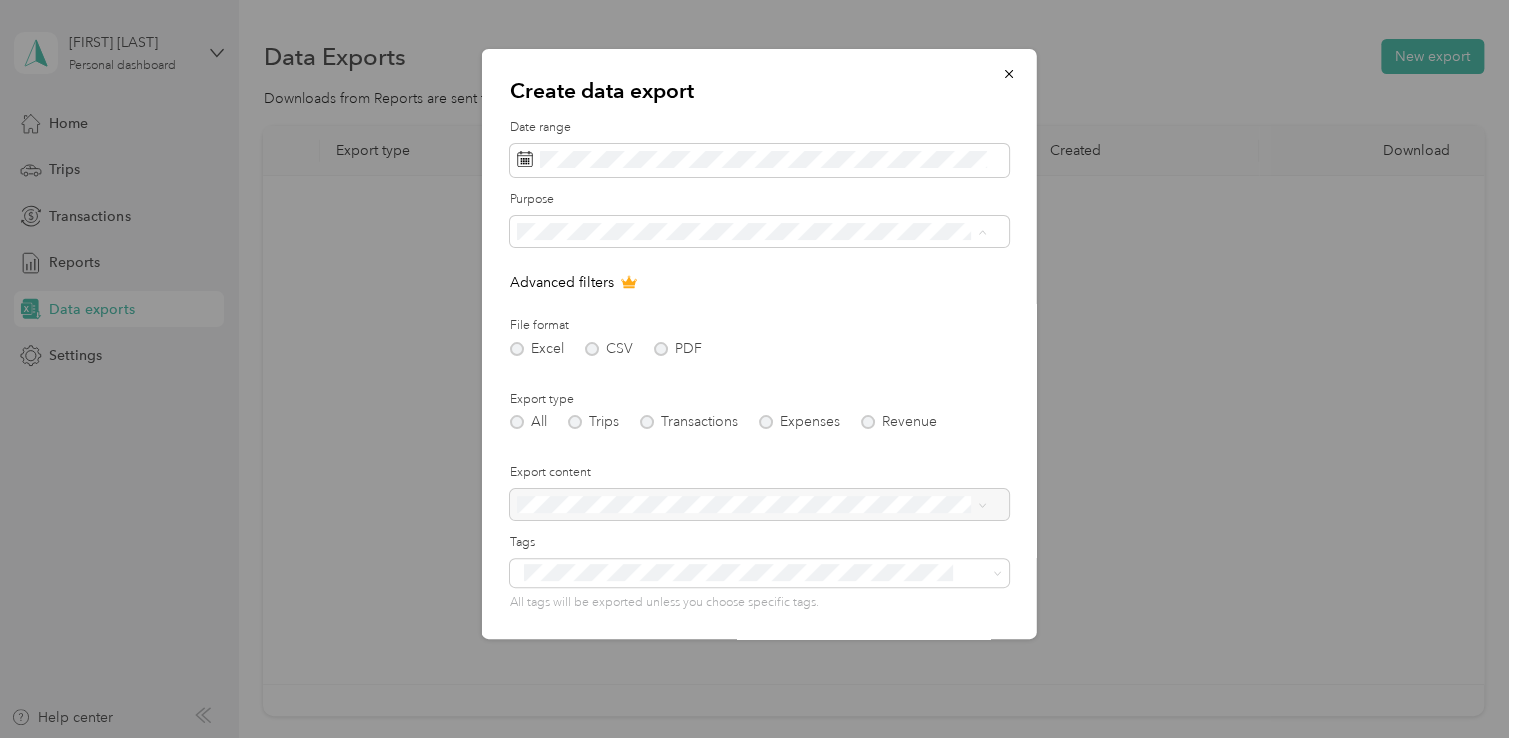 click on "North Carolina Railroad Company" at bounding box center (630, 302) 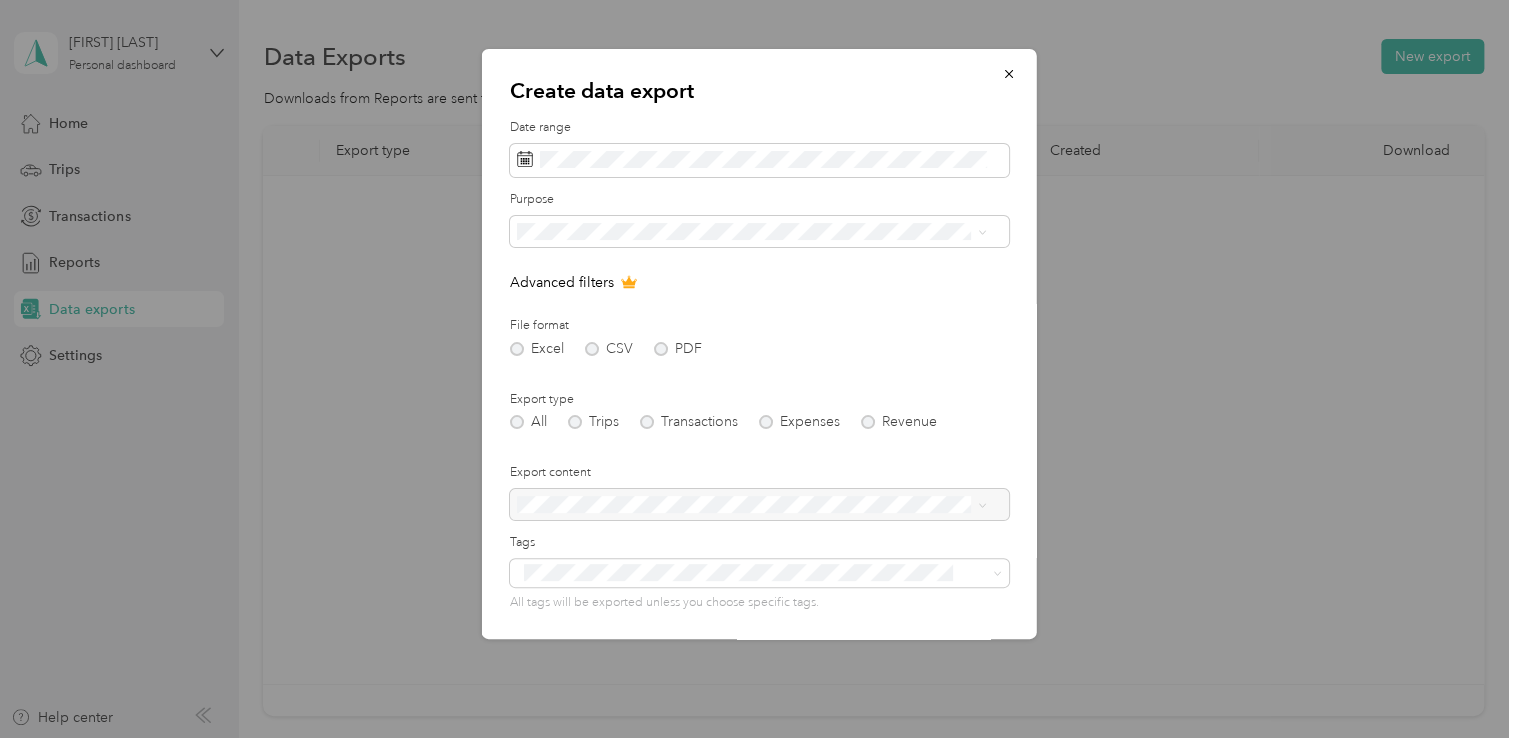 click on "Excel CSV PDF" at bounding box center (759, 349) 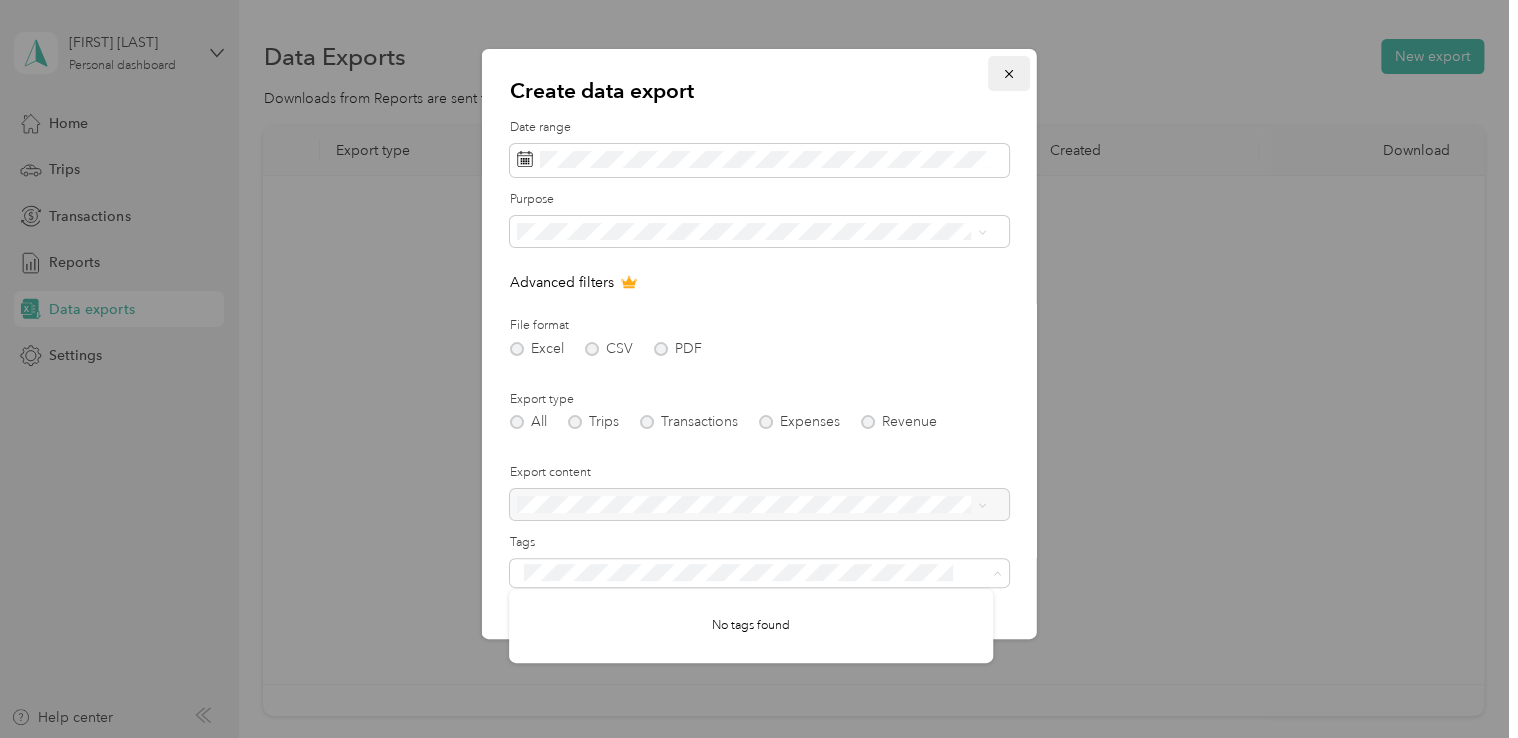 click 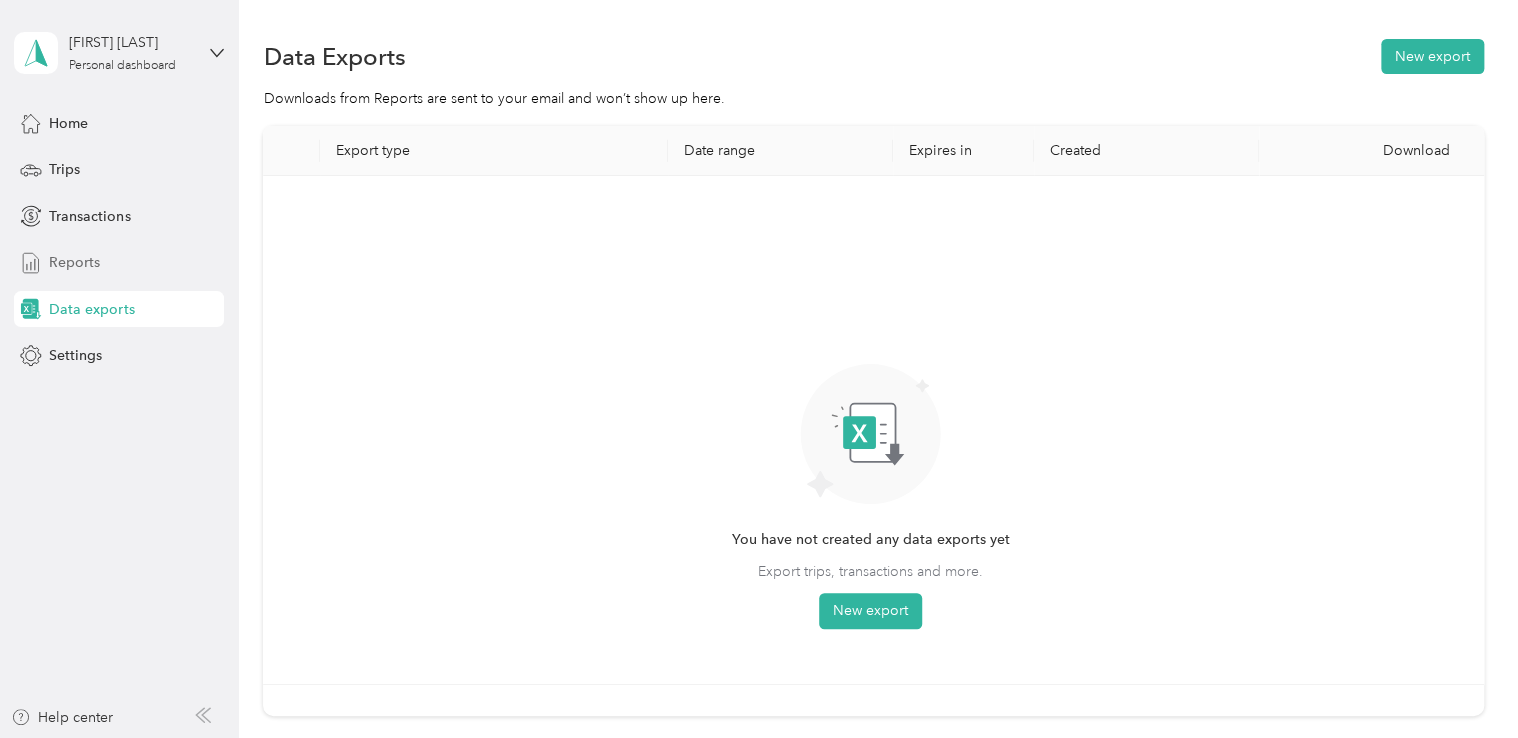 click on "Reports" at bounding box center (119, 263) 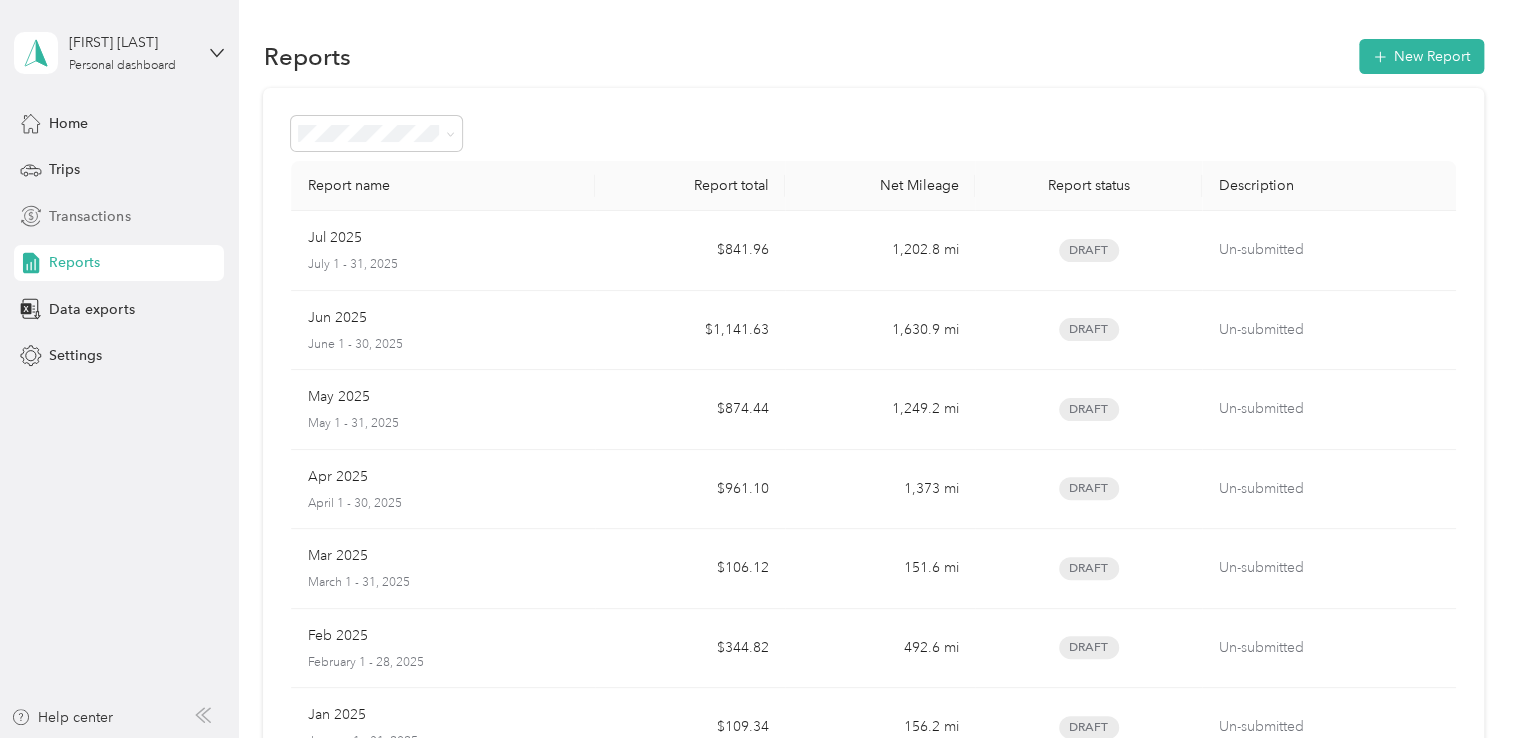 click on "Transactions" at bounding box center (89, 216) 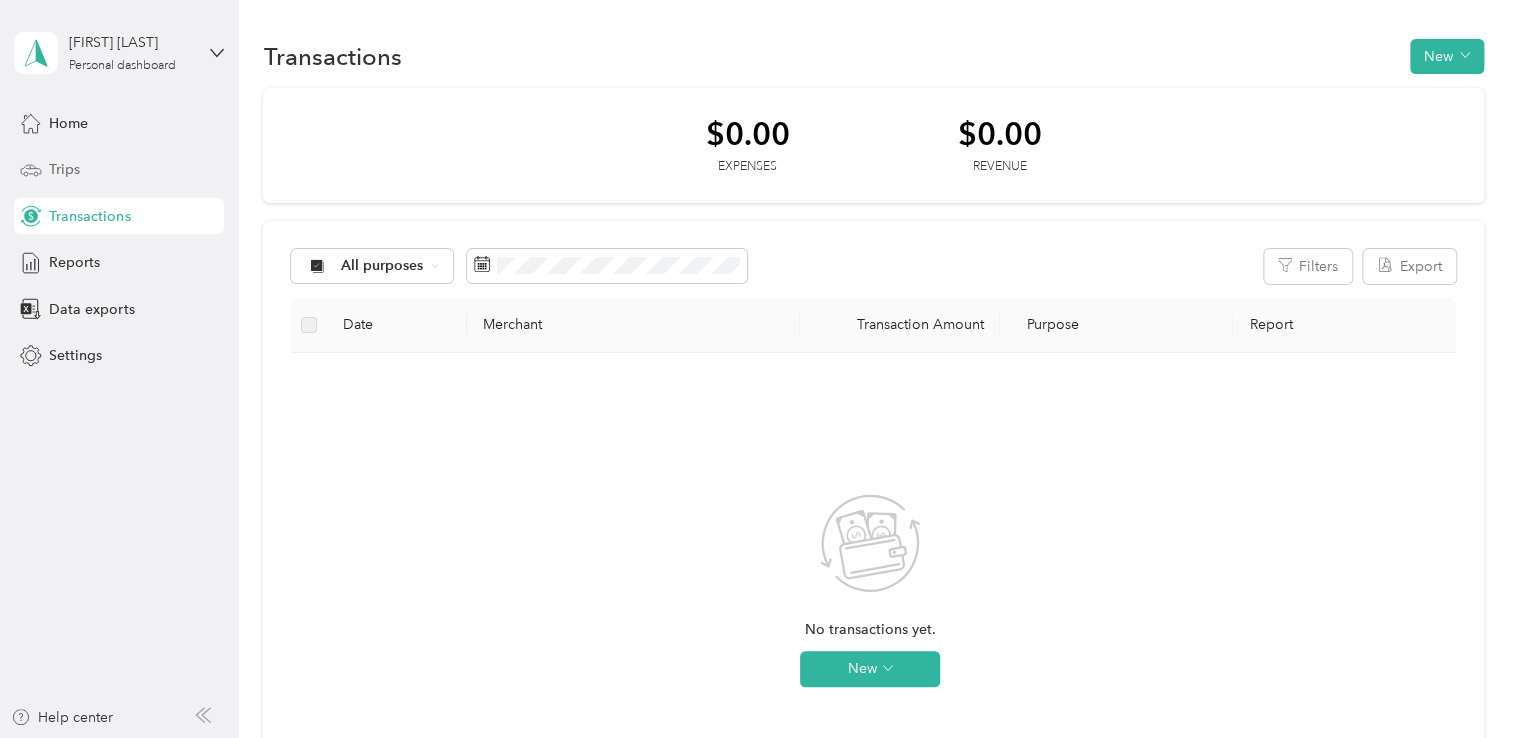 click on "Trips" at bounding box center (64, 169) 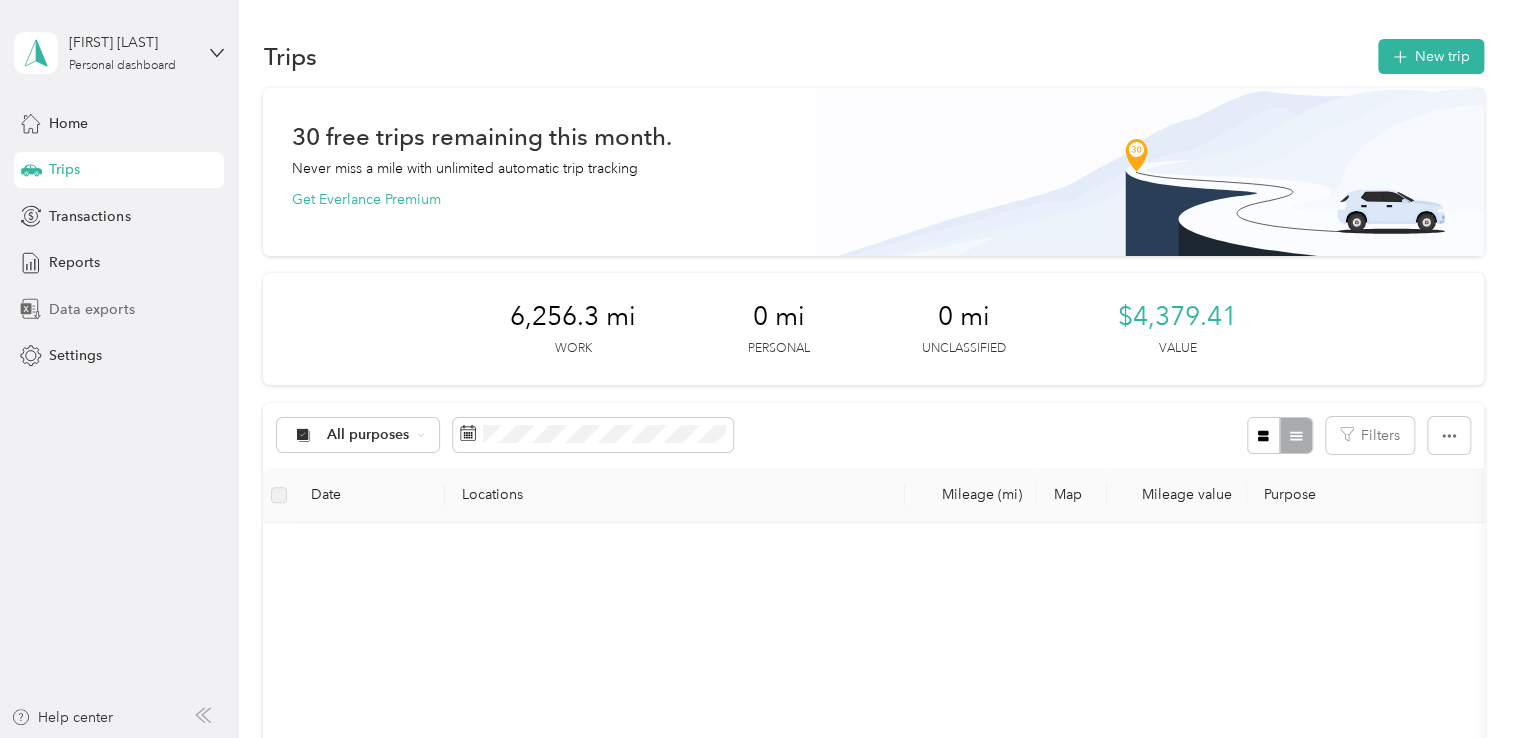 click on "Data exports" at bounding box center (91, 309) 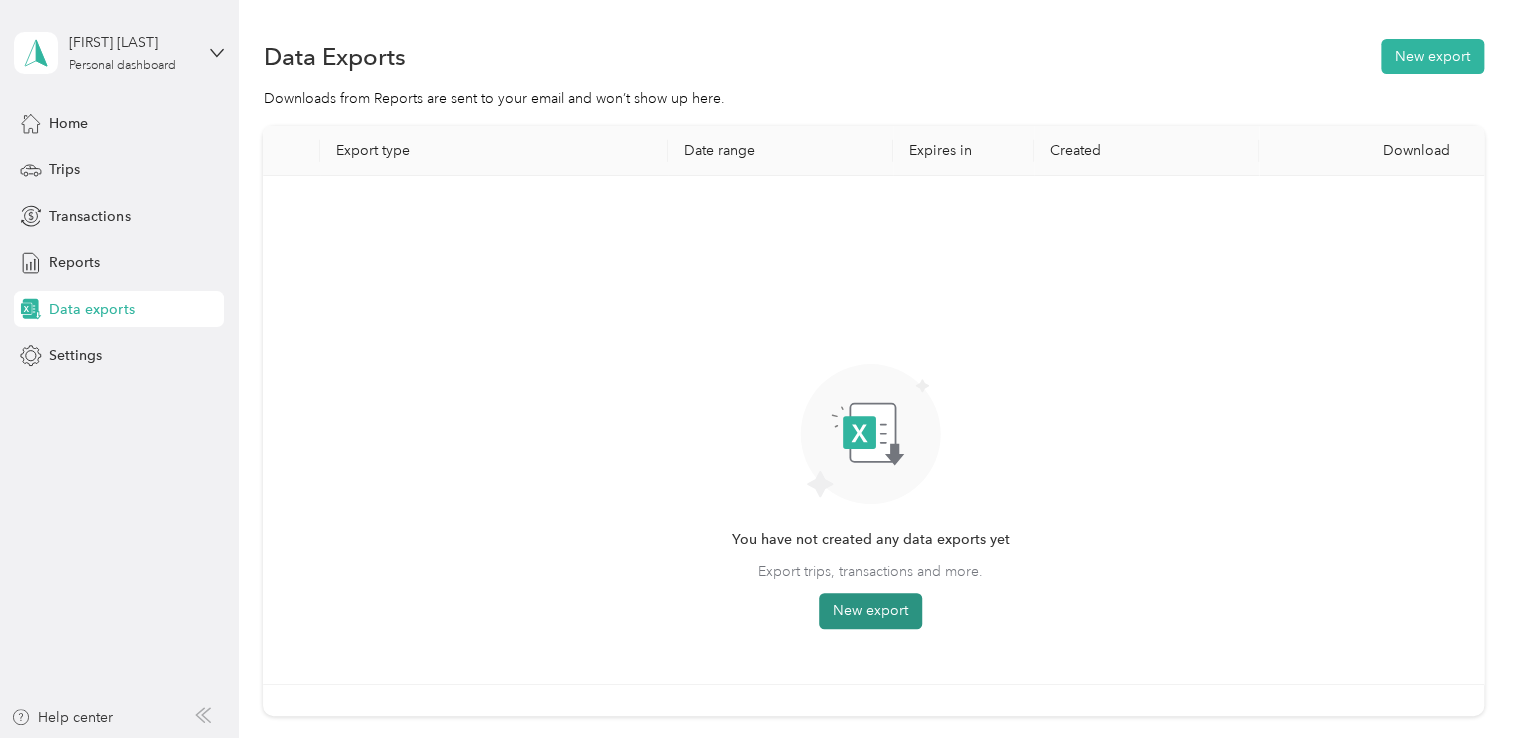 click on "New export" at bounding box center [870, 611] 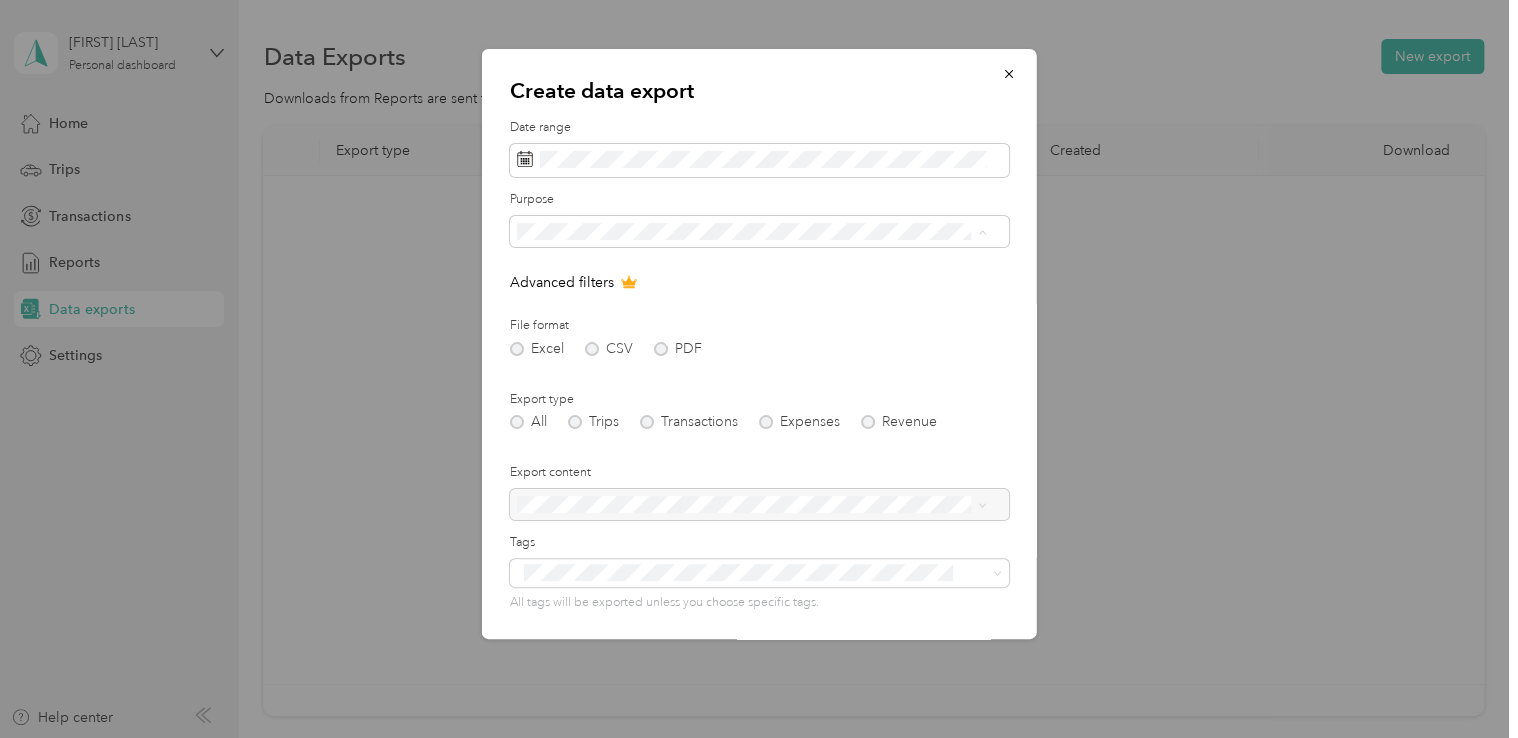 click on "North Carolina Railroad Company" at bounding box center (630, 302) 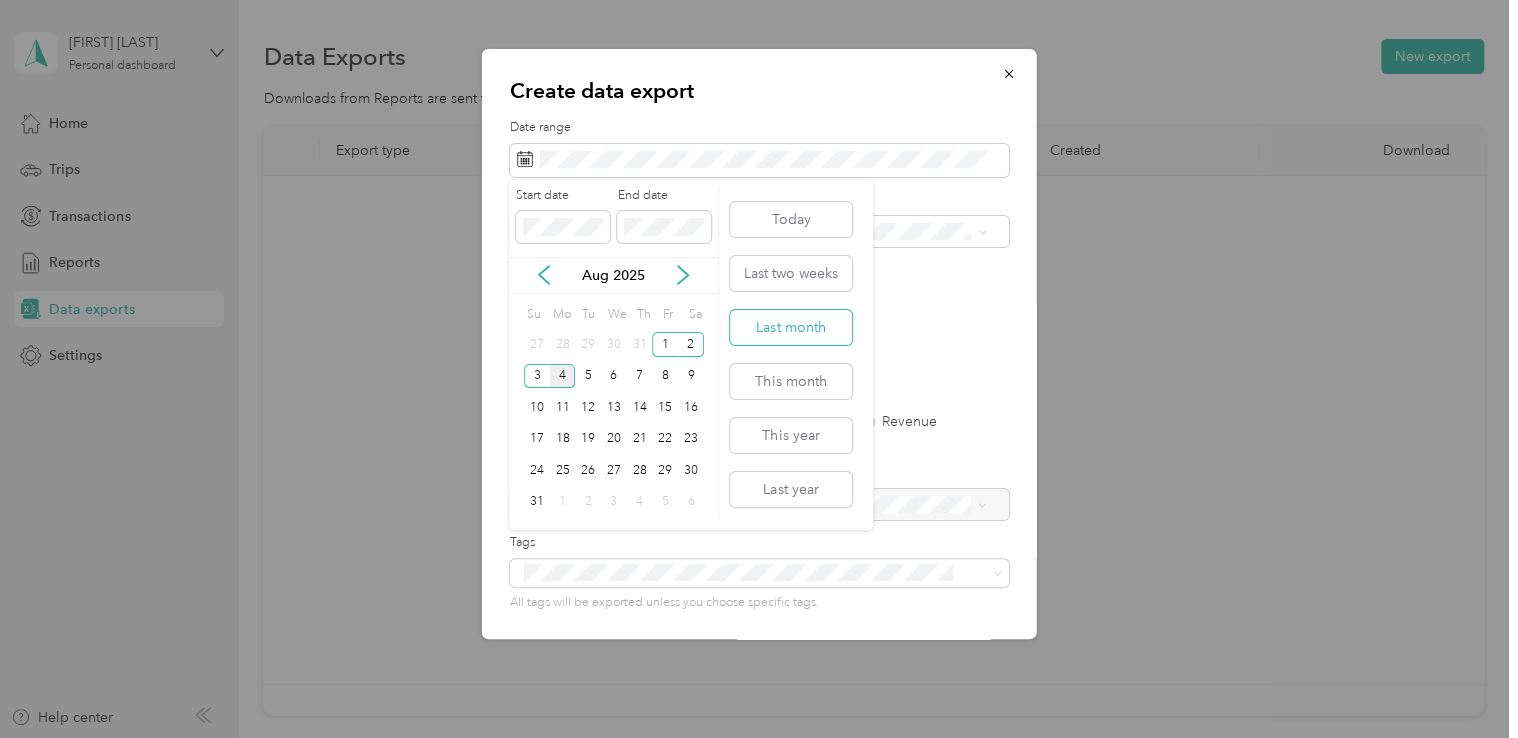 click on "Last month" at bounding box center (791, 327) 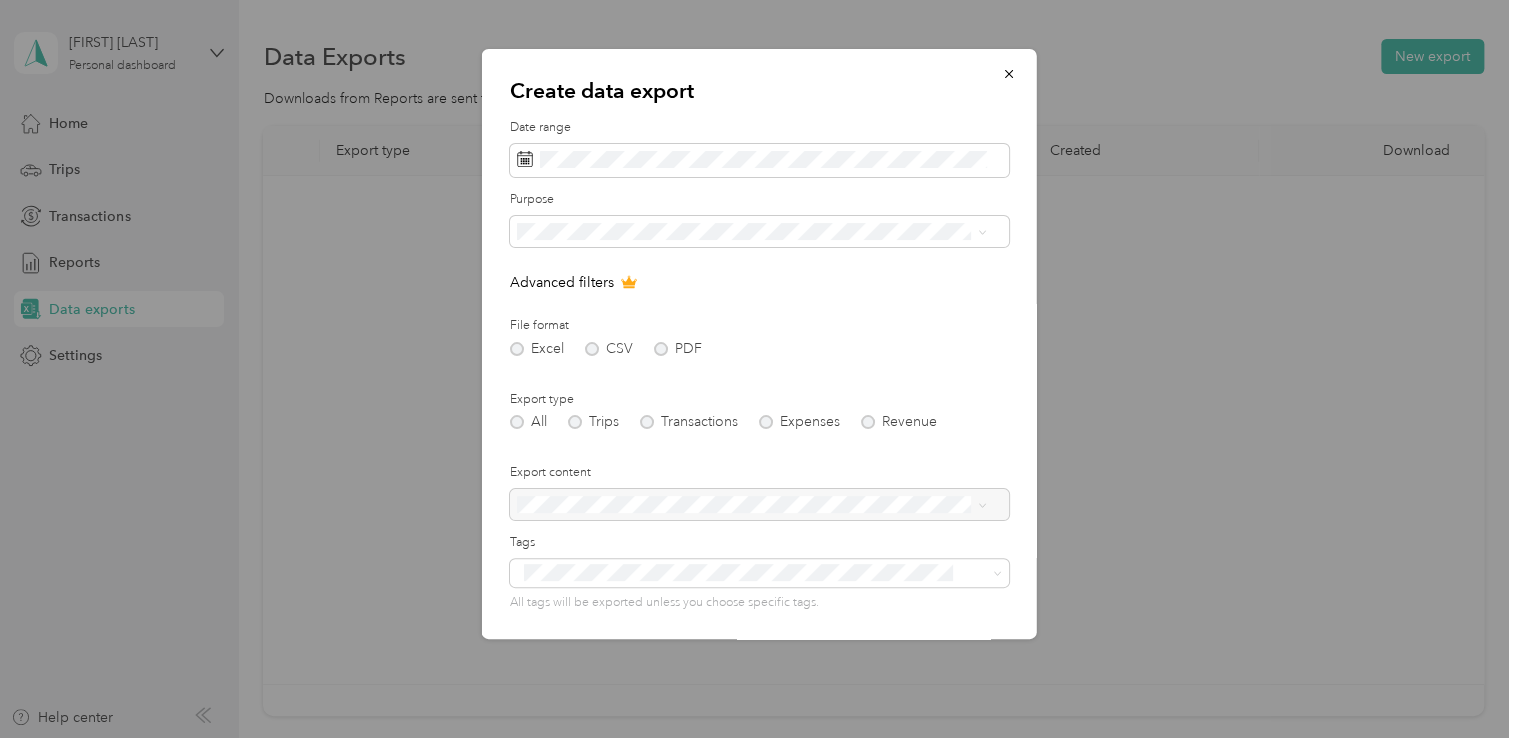 click at bounding box center (759, 505) 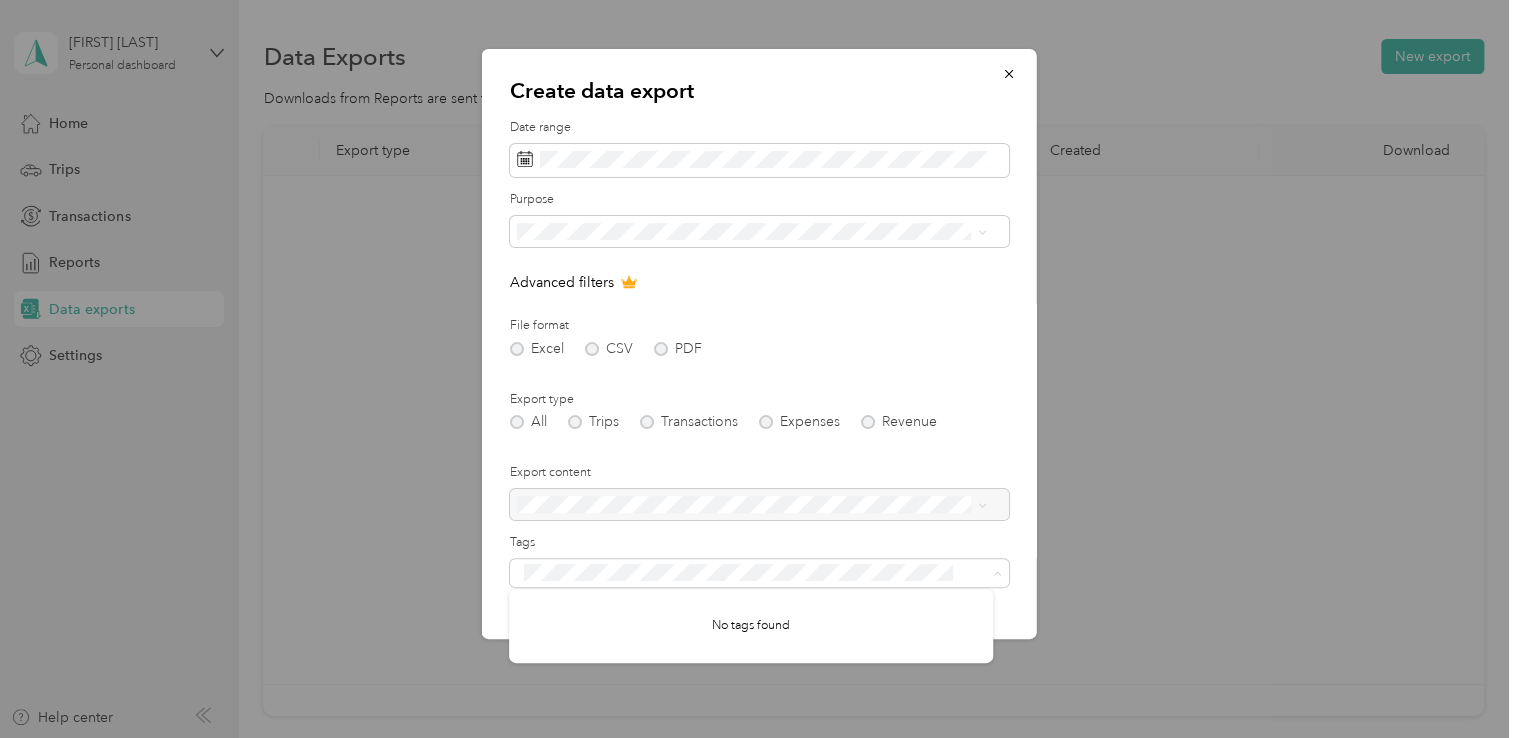 click on "Export type" at bounding box center [759, 400] 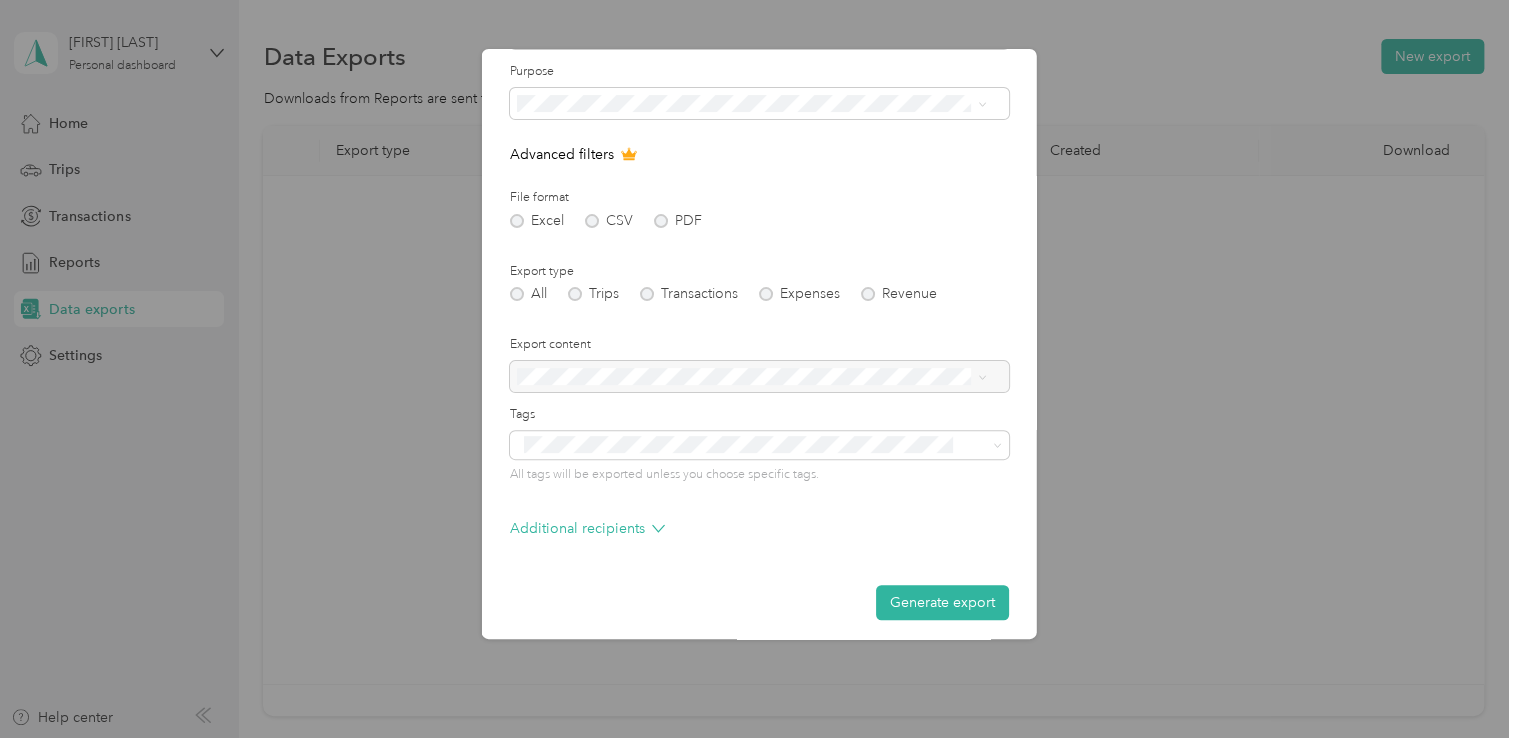 scroll, scrollTop: 136, scrollLeft: 0, axis: vertical 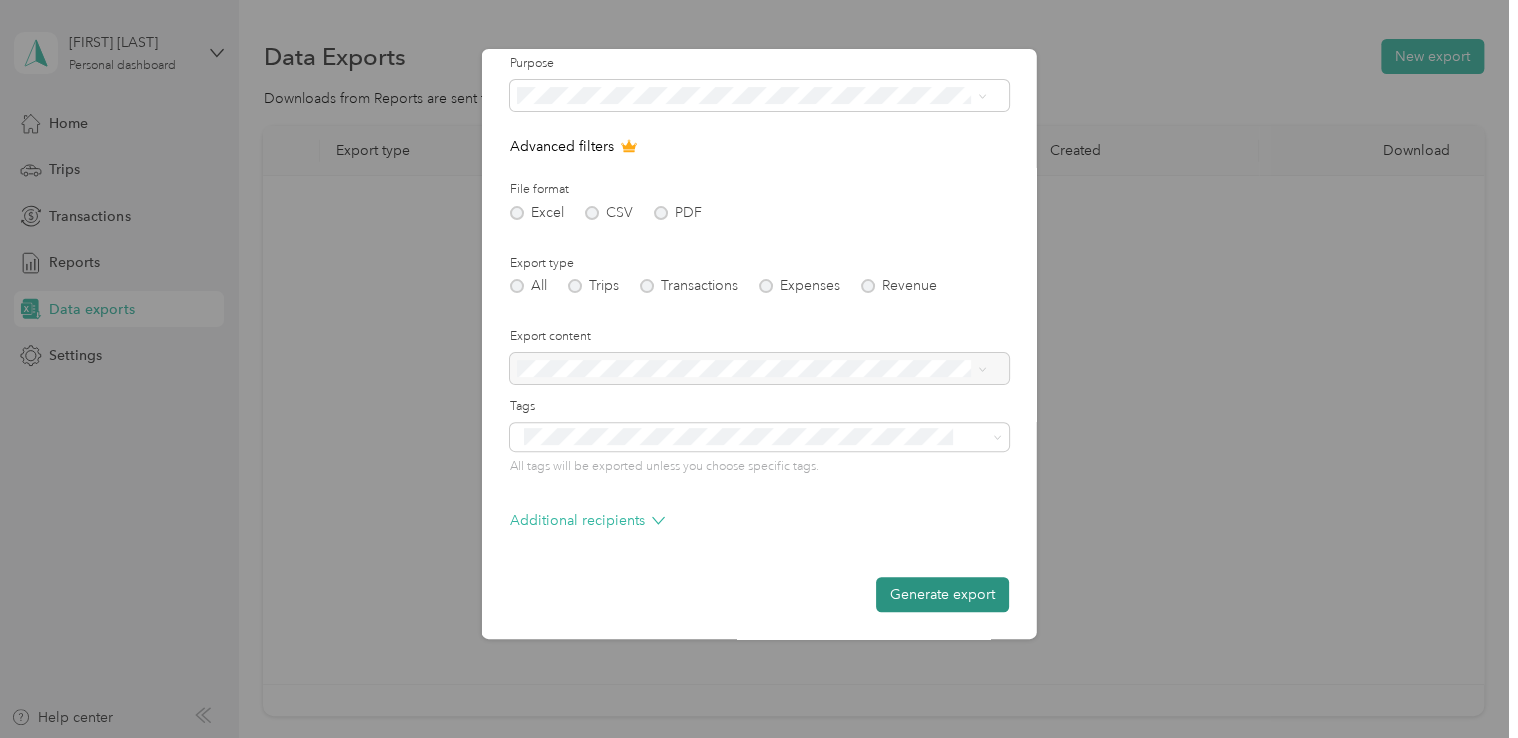 click on "Generate export" at bounding box center (942, 594) 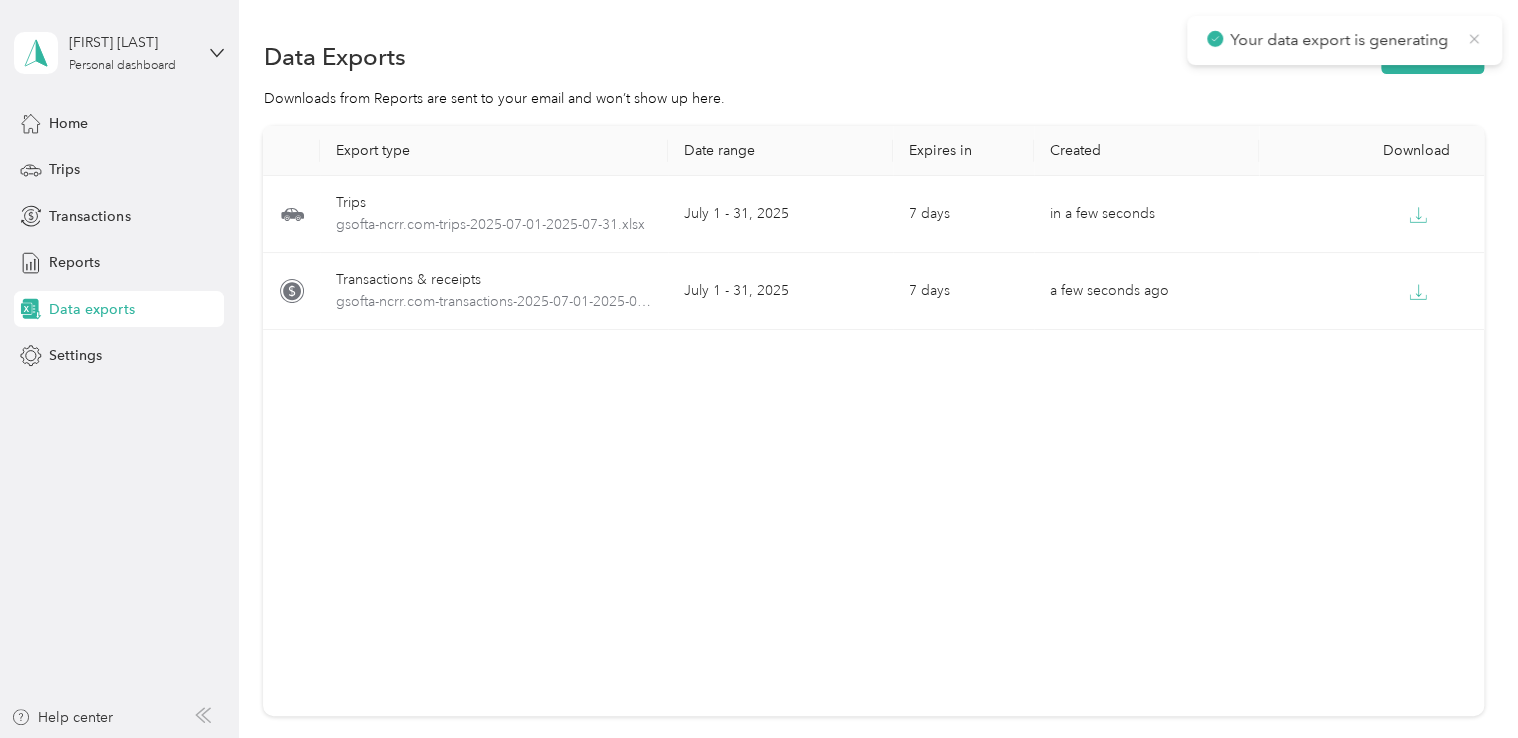 click 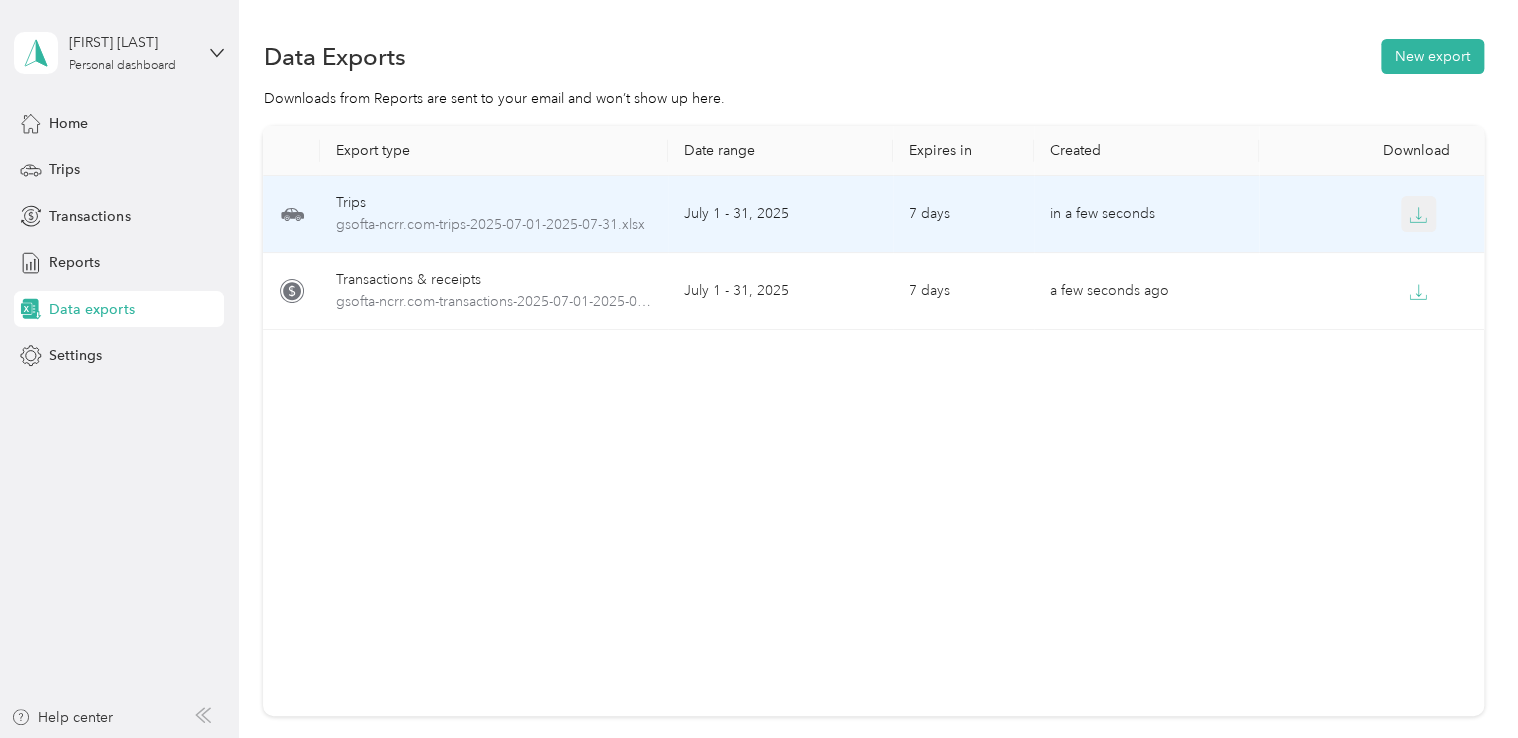 click at bounding box center (1419, 214) 